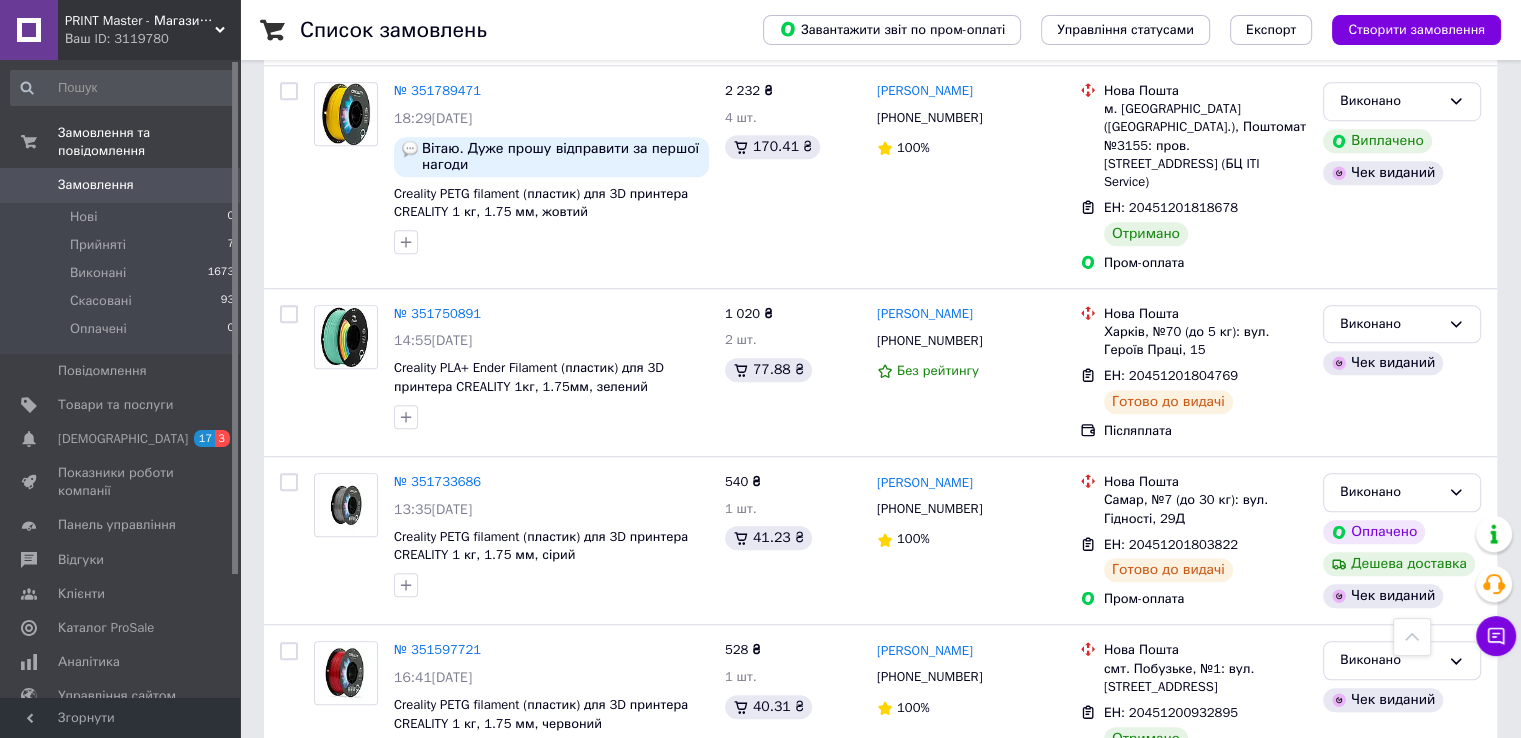 scroll, scrollTop: 1500, scrollLeft: 0, axis: vertical 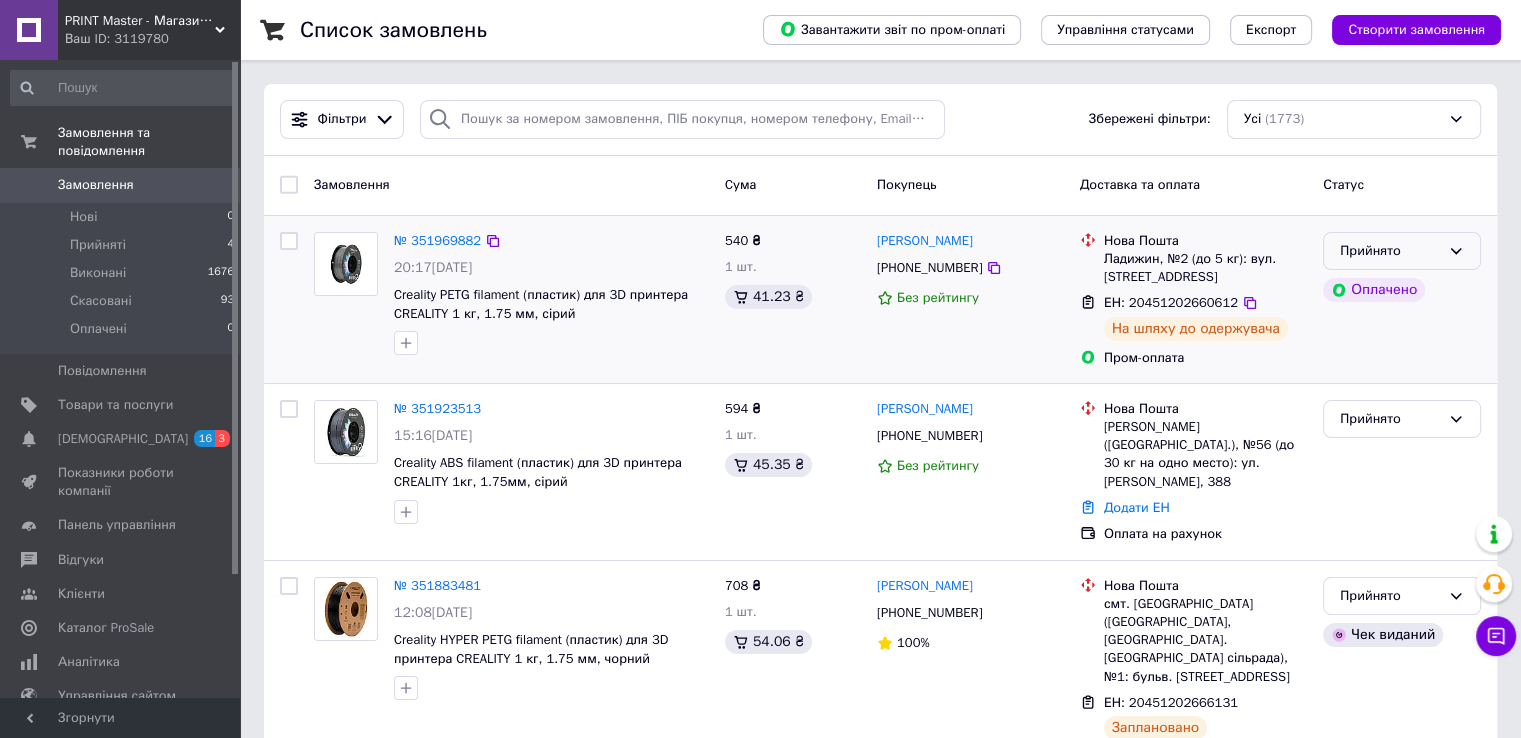 click 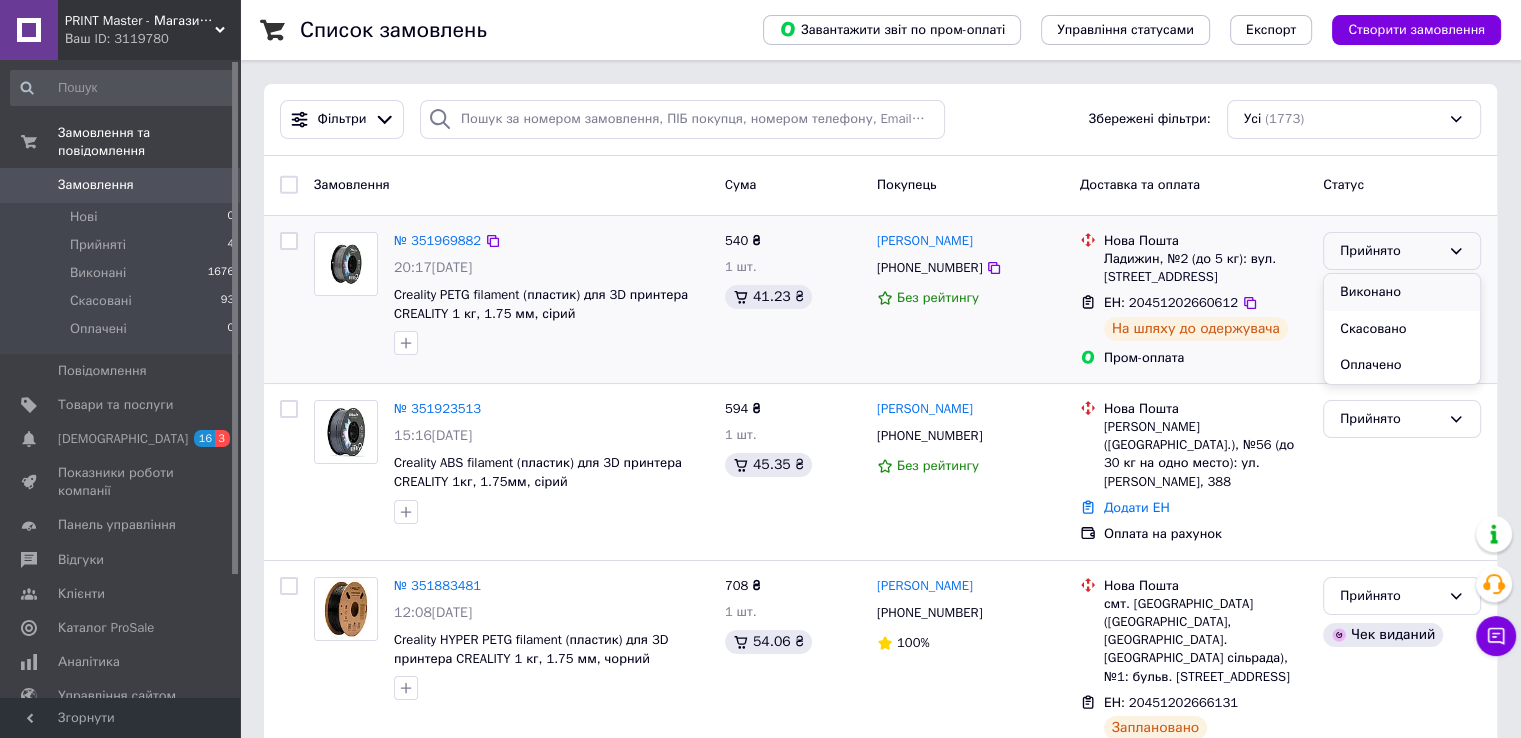 click on "Виконано" at bounding box center (1402, 292) 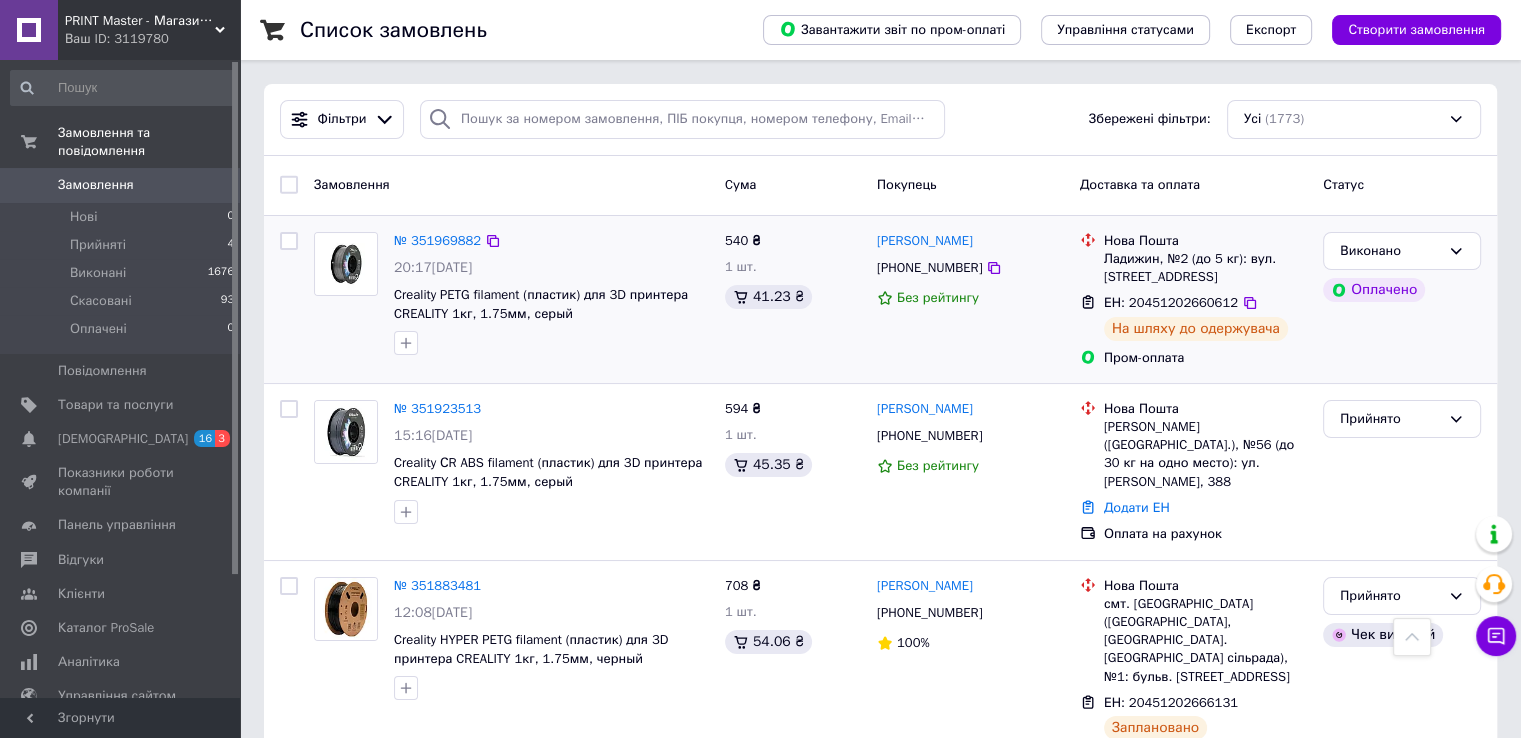 scroll, scrollTop: 500, scrollLeft: 0, axis: vertical 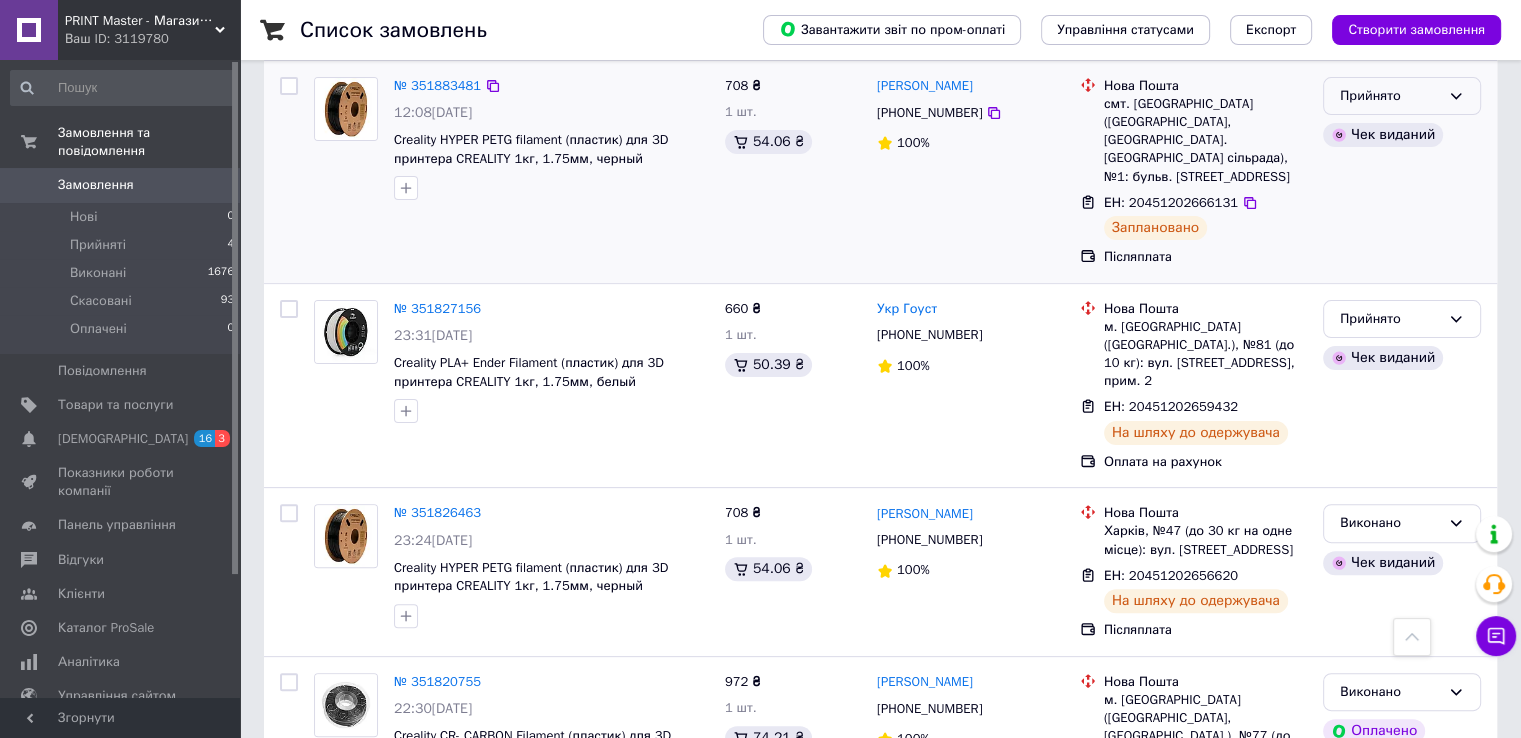 click 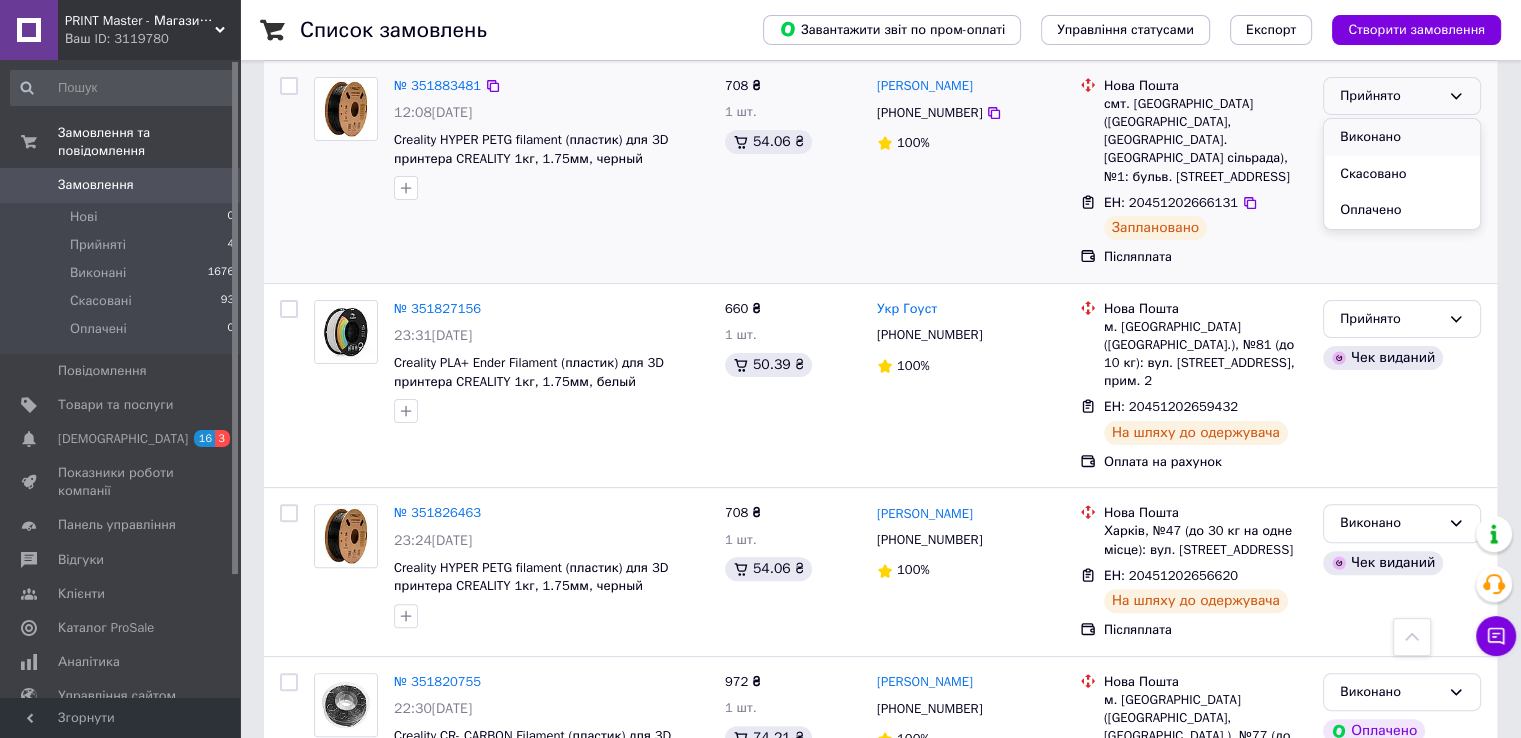 click on "Виконано" at bounding box center (1402, 137) 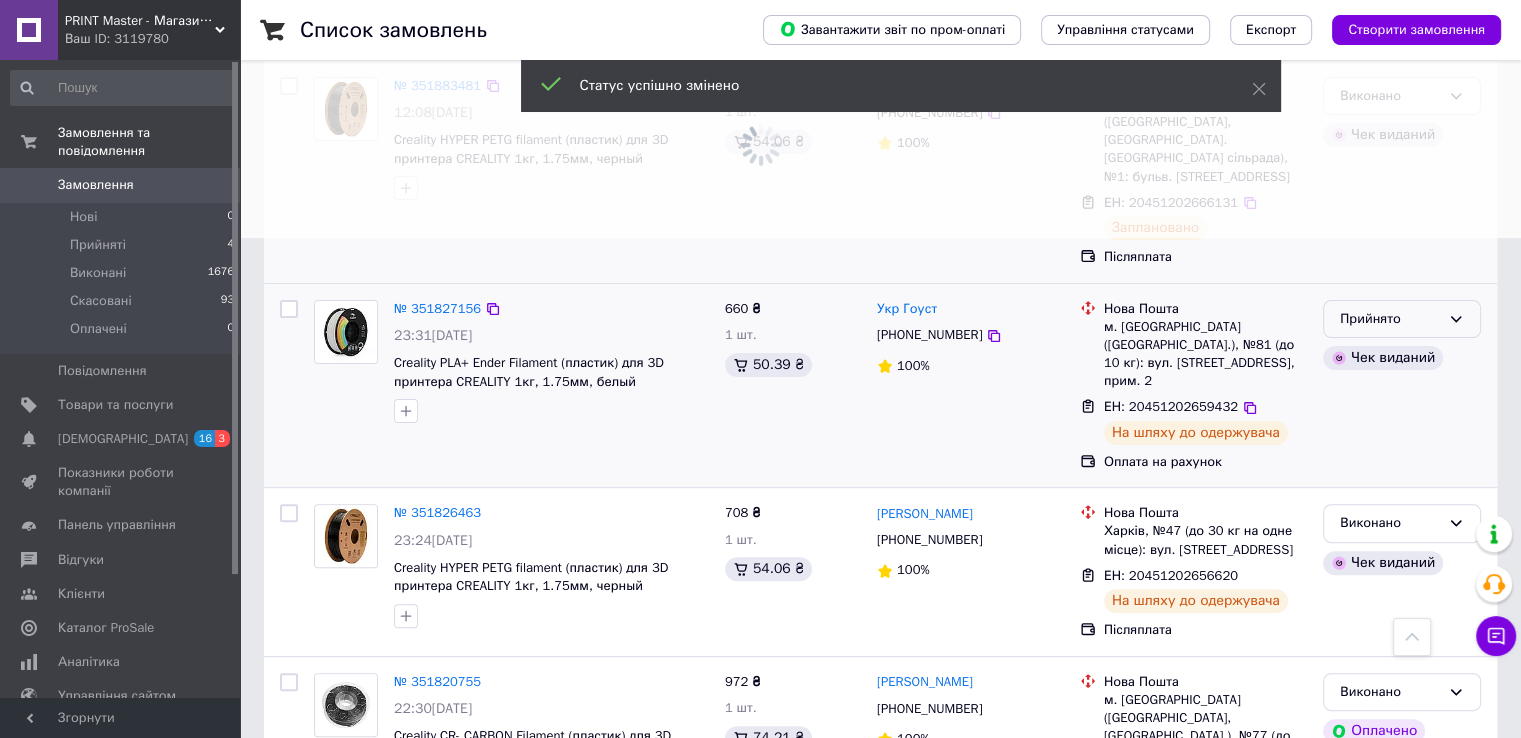 click 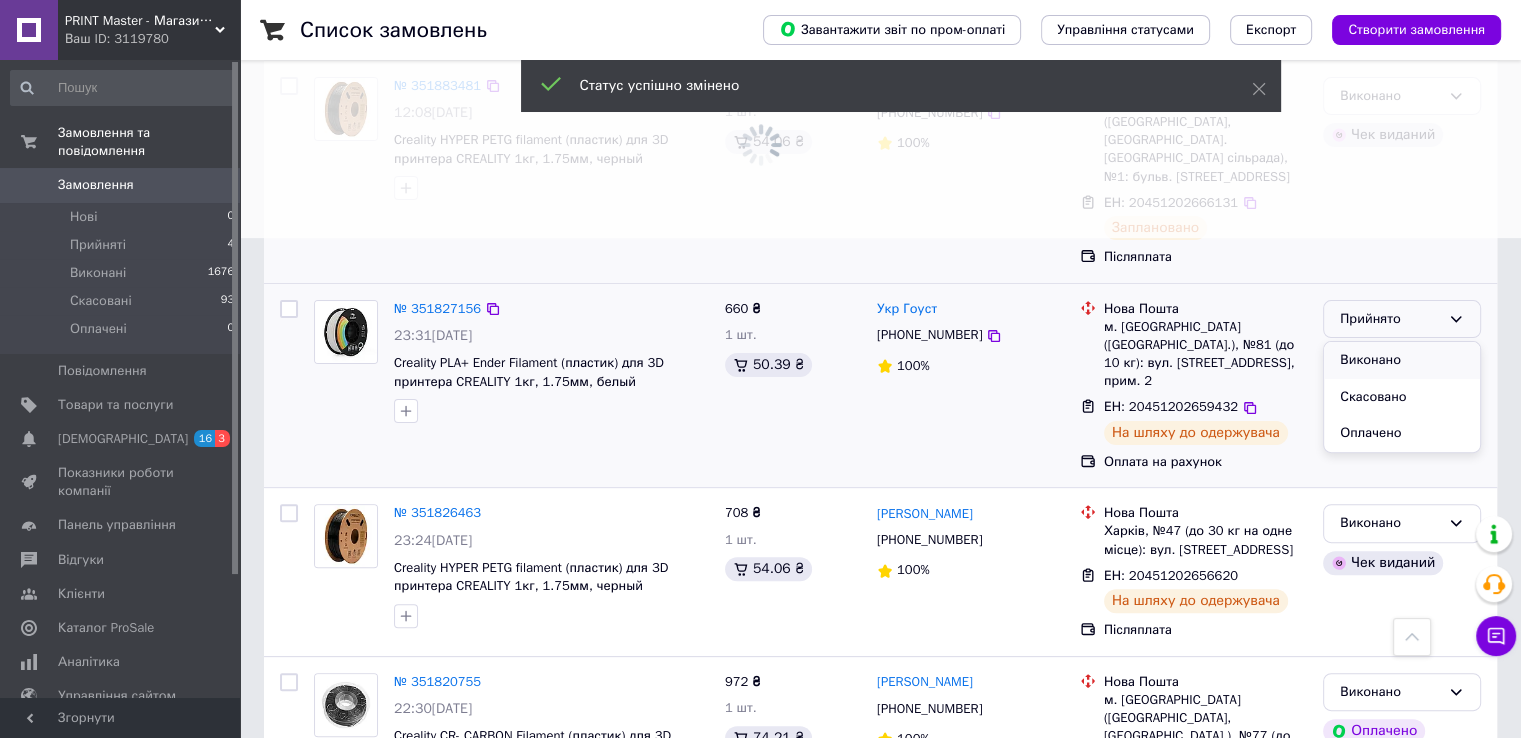 click on "Виконано" at bounding box center (1402, 360) 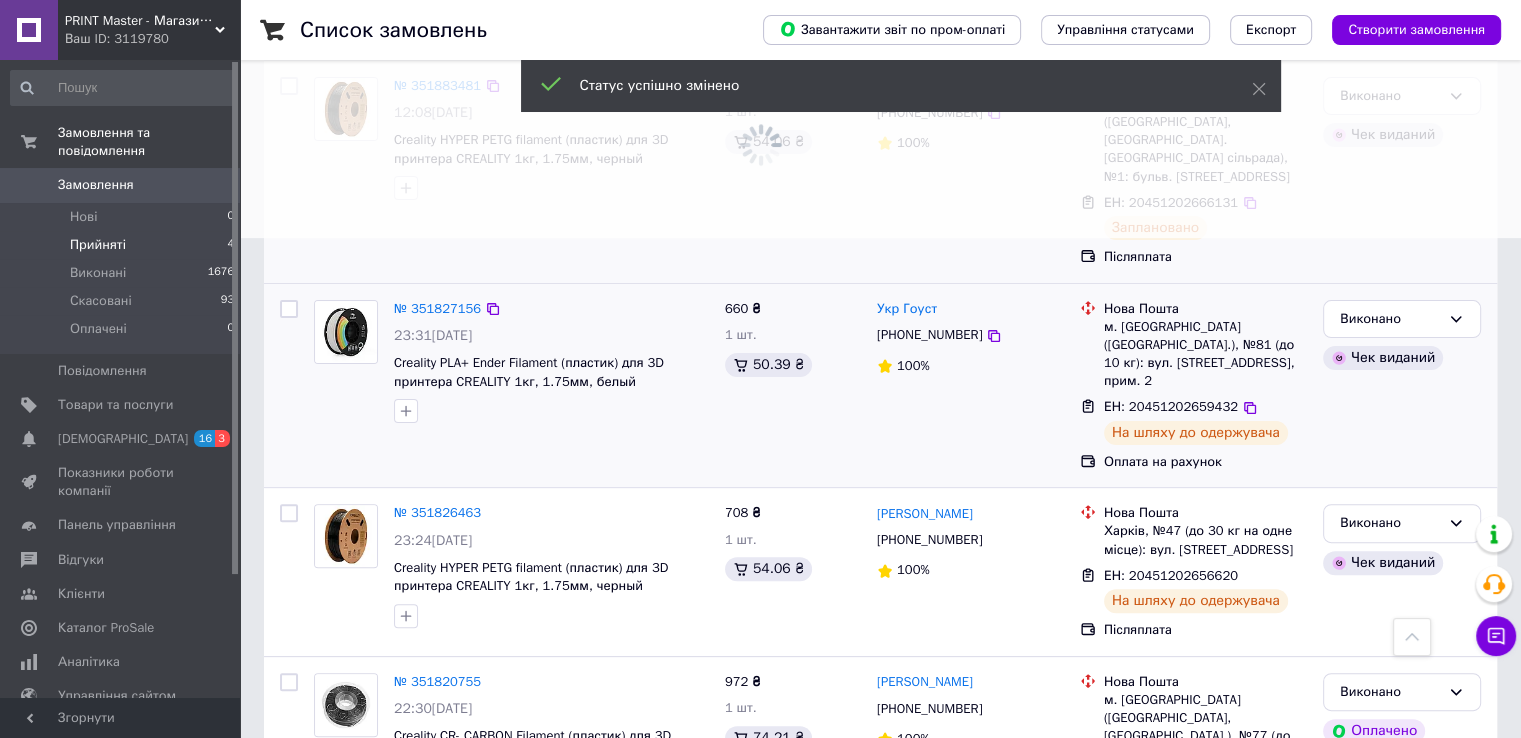 click on "Прийняті" at bounding box center [98, 245] 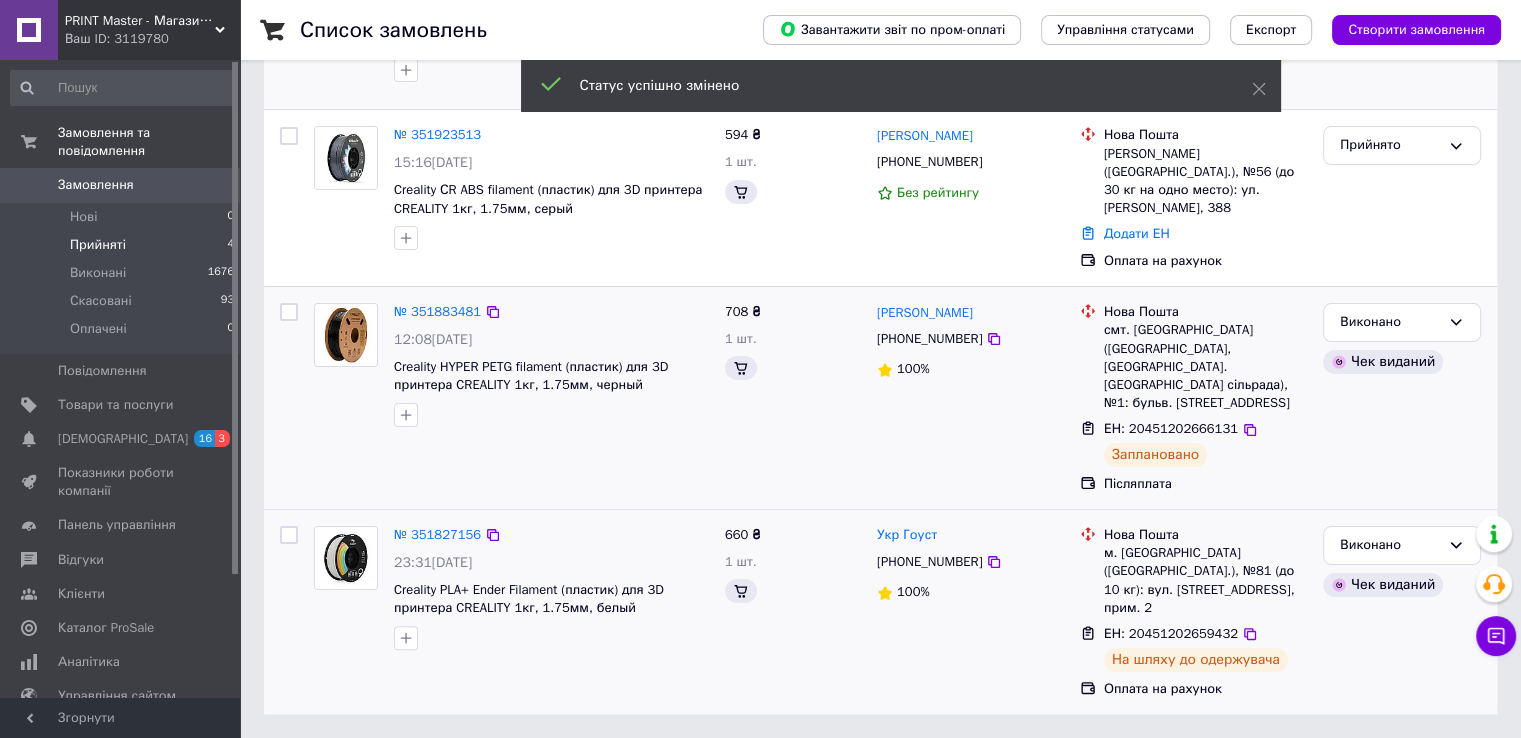 scroll, scrollTop: 0, scrollLeft: 0, axis: both 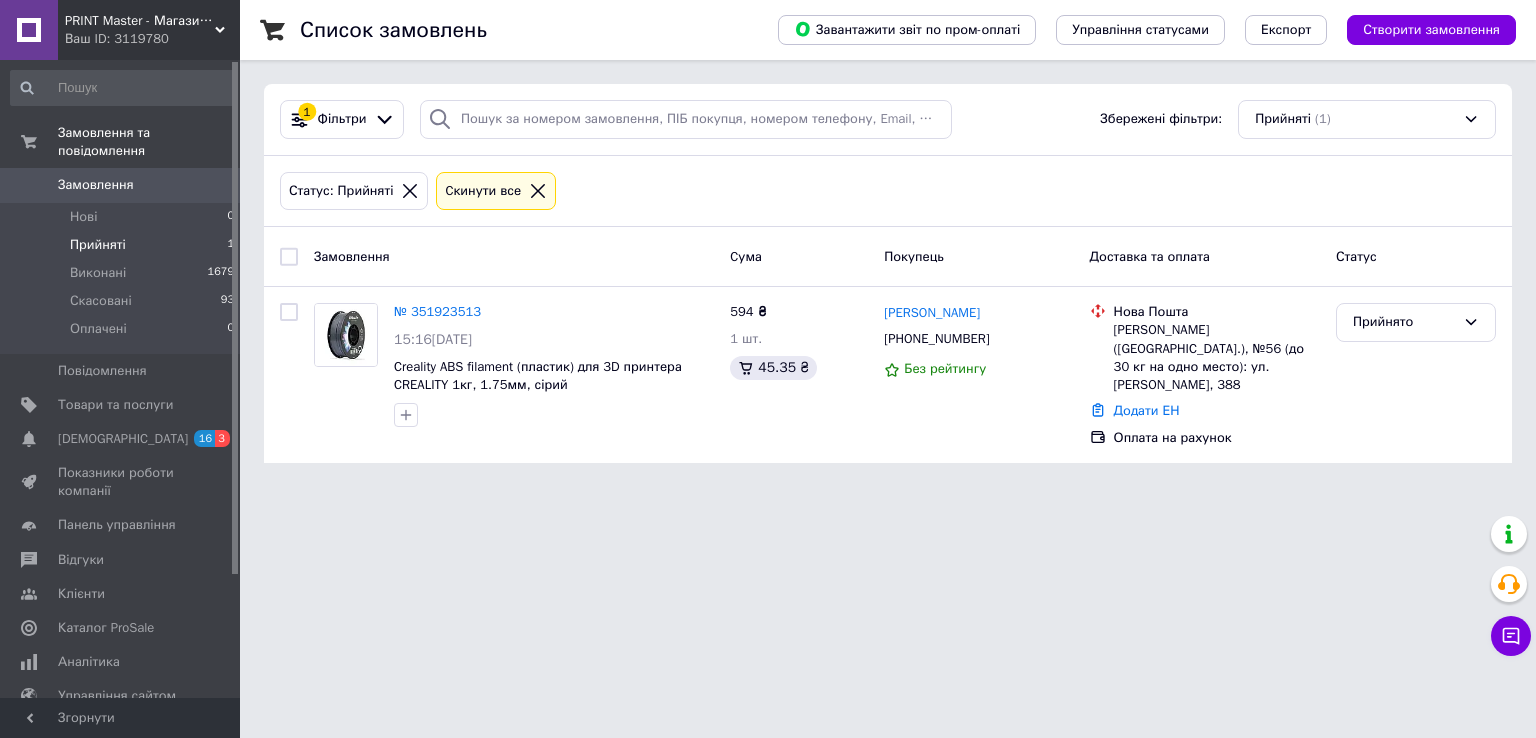 click at bounding box center [29, 30] 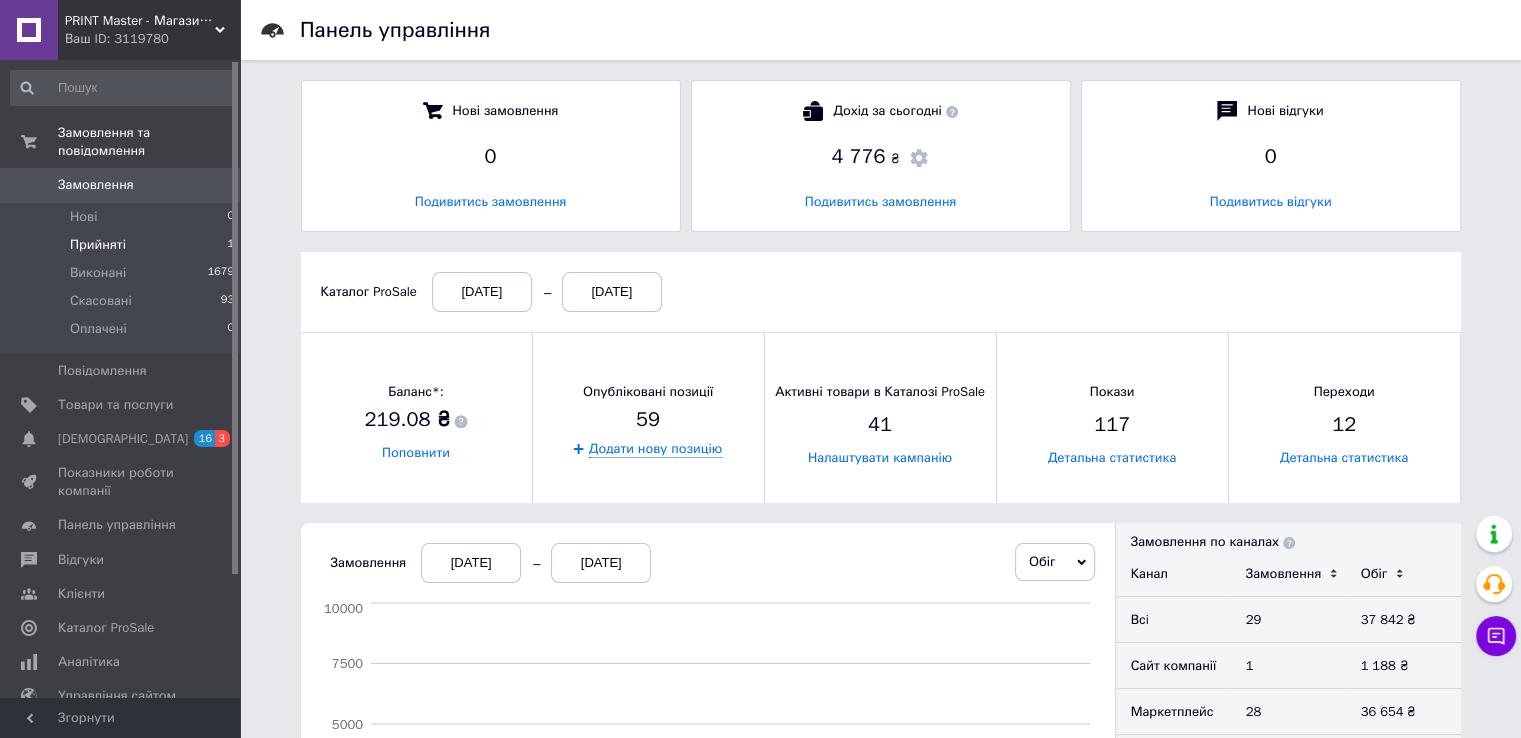 scroll, scrollTop: 10, scrollLeft: 9, axis: both 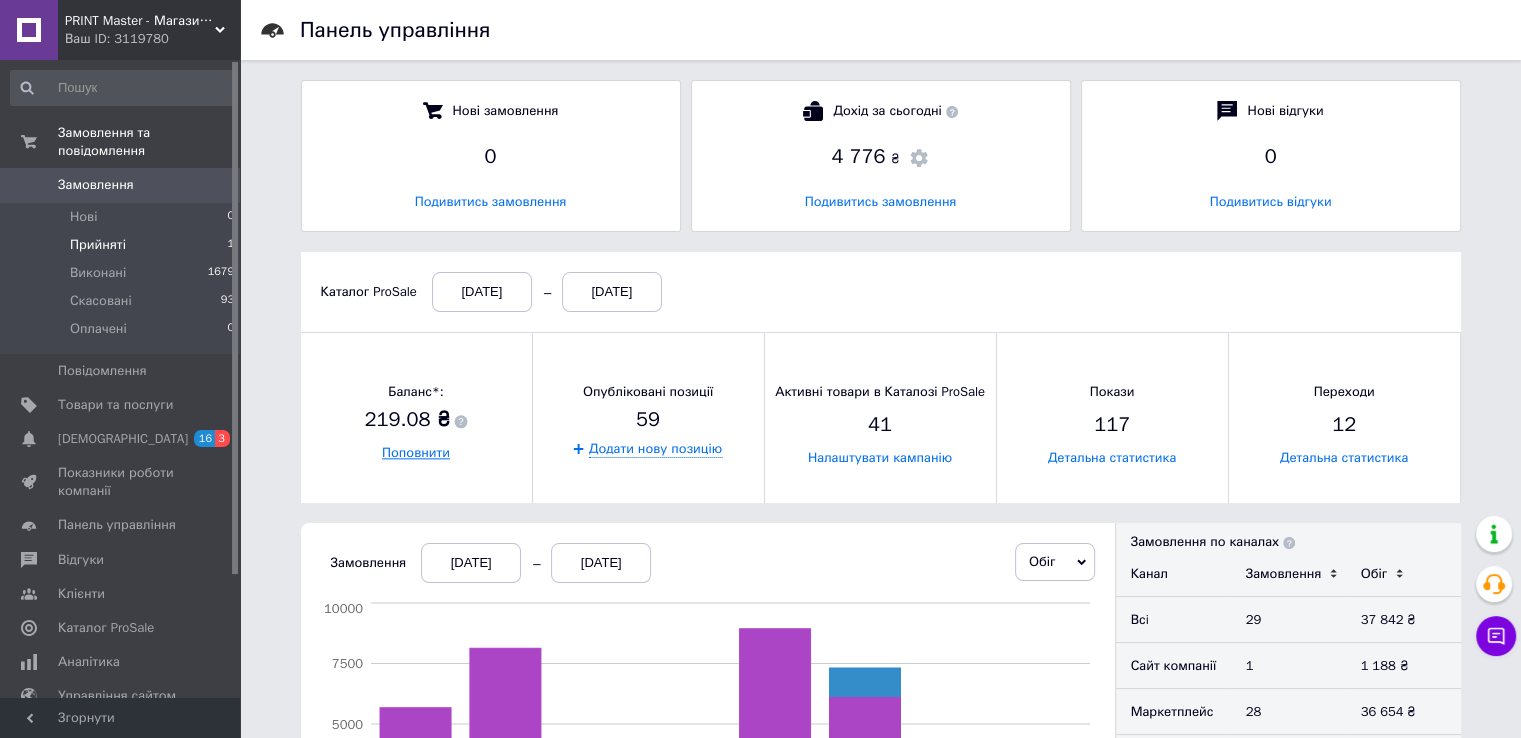 click on "Поповнити" at bounding box center [416, 453] 